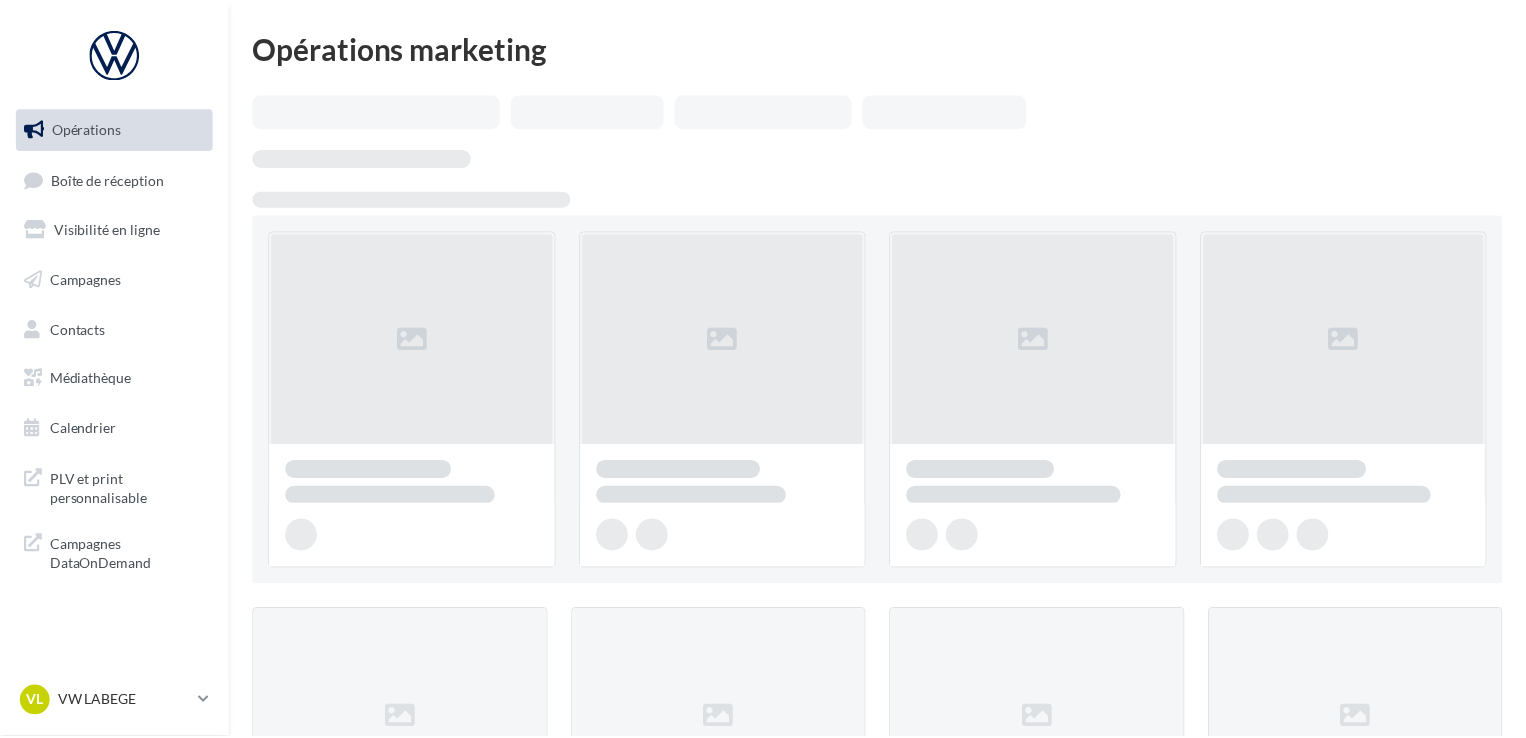 scroll, scrollTop: 0, scrollLeft: 0, axis: both 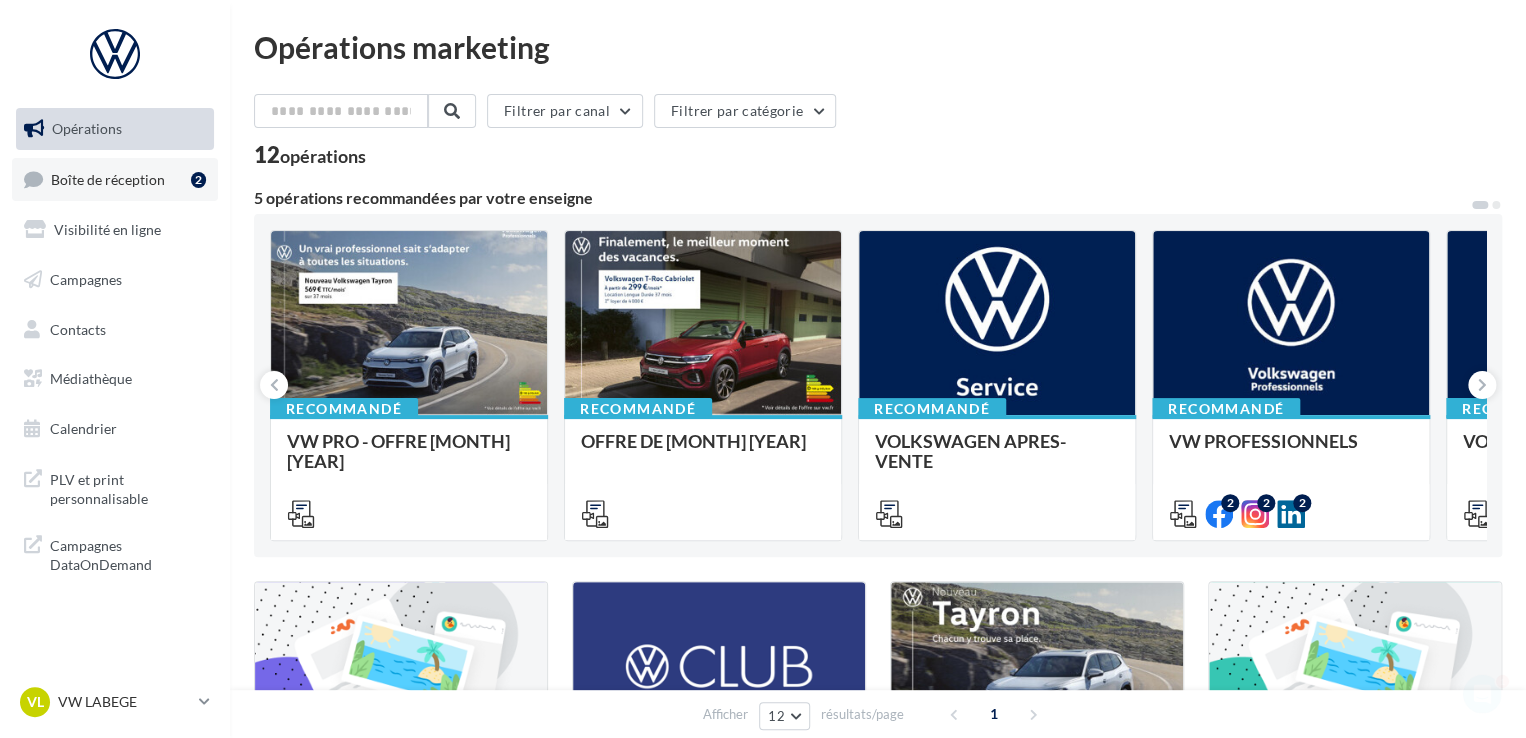 click on "Boîte de réception" at bounding box center [108, 178] 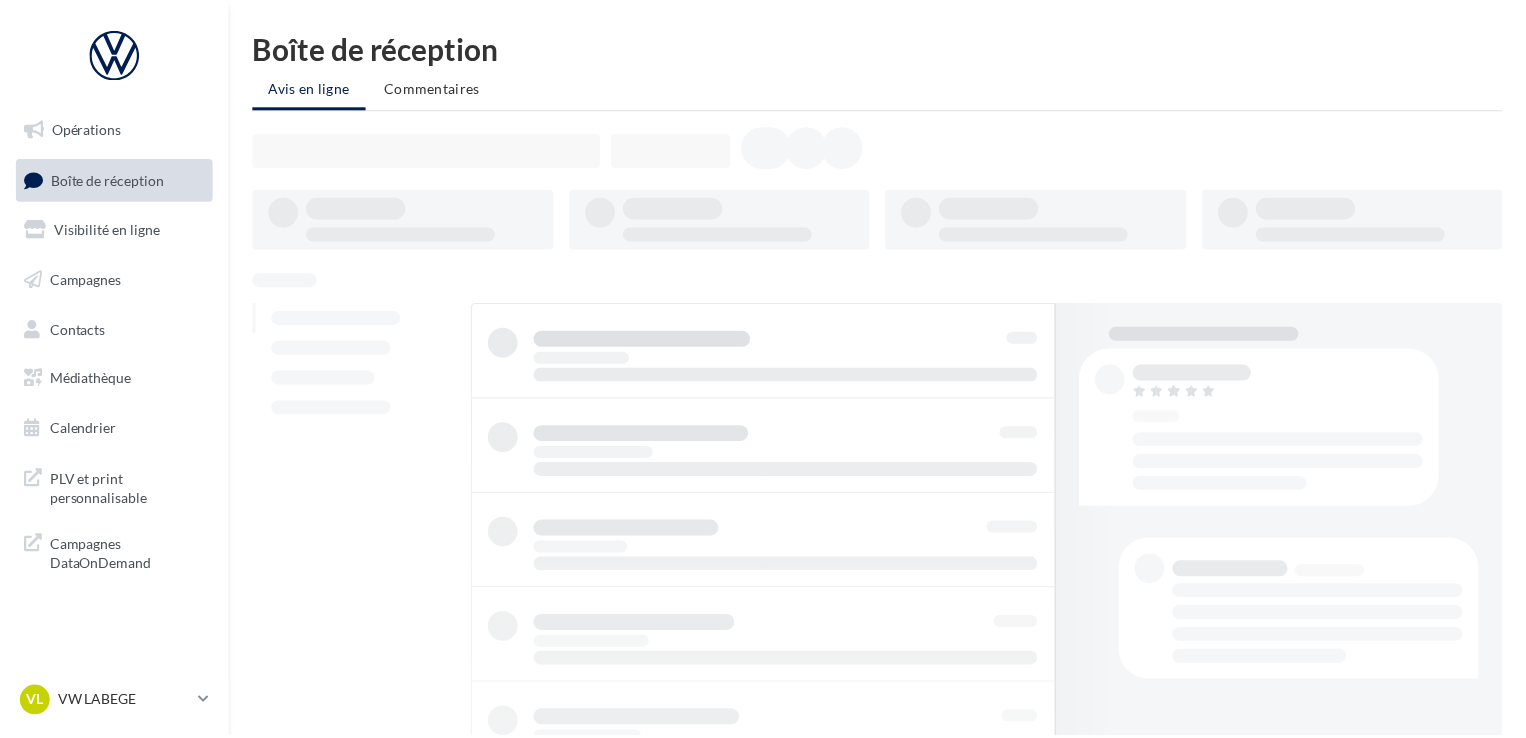 scroll, scrollTop: 0, scrollLeft: 0, axis: both 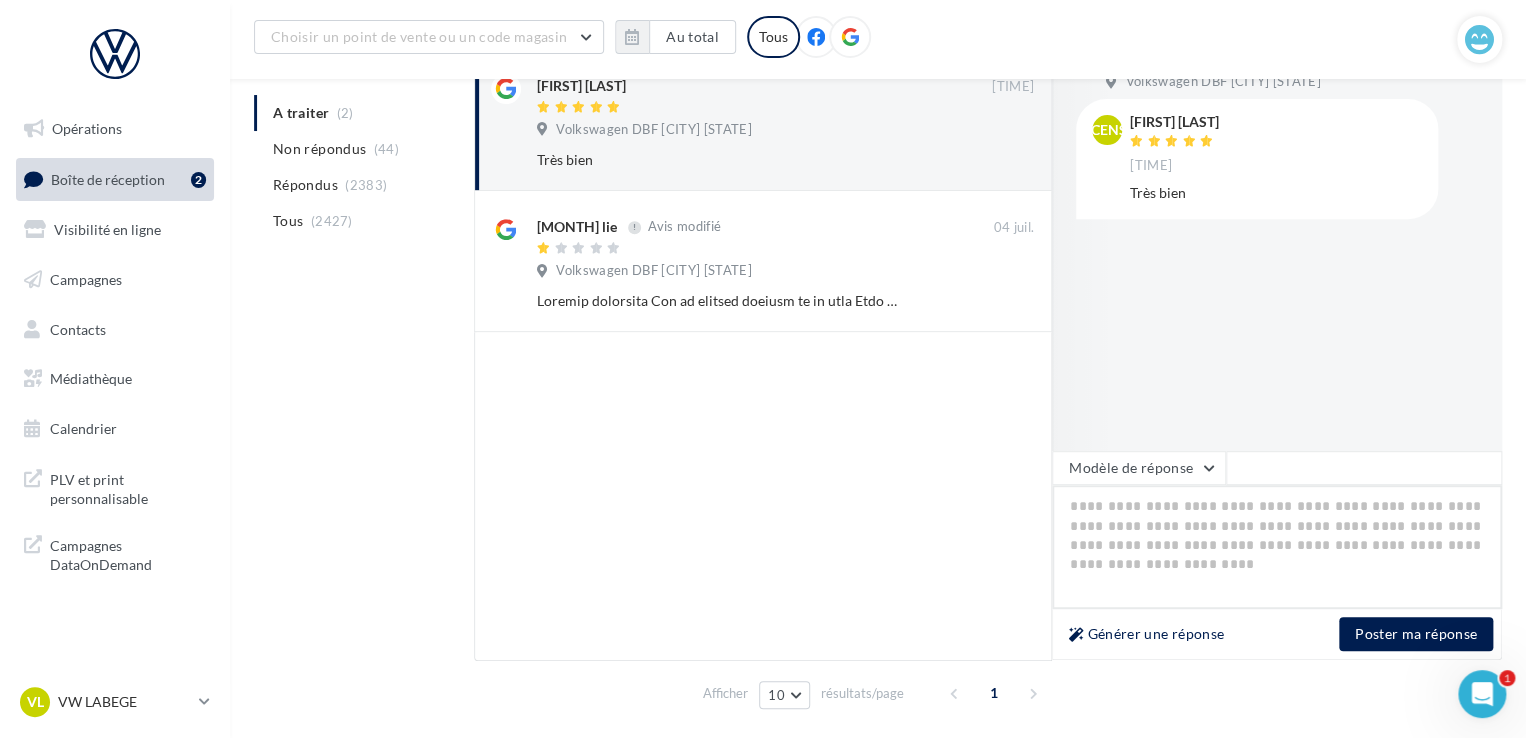 click at bounding box center [1277, 547] 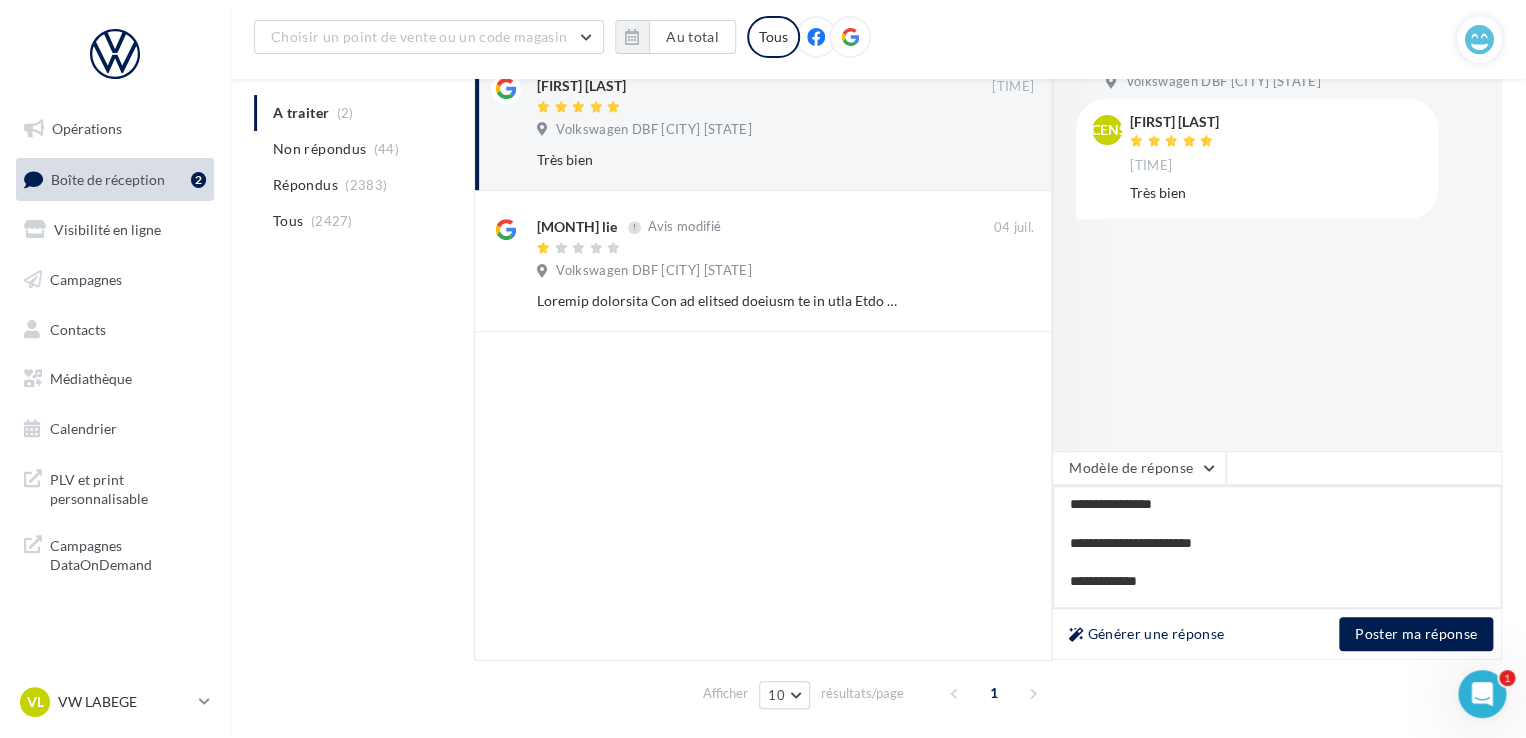 scroll, scrollTop: 20, scrollLeft: 0, axis: vertical 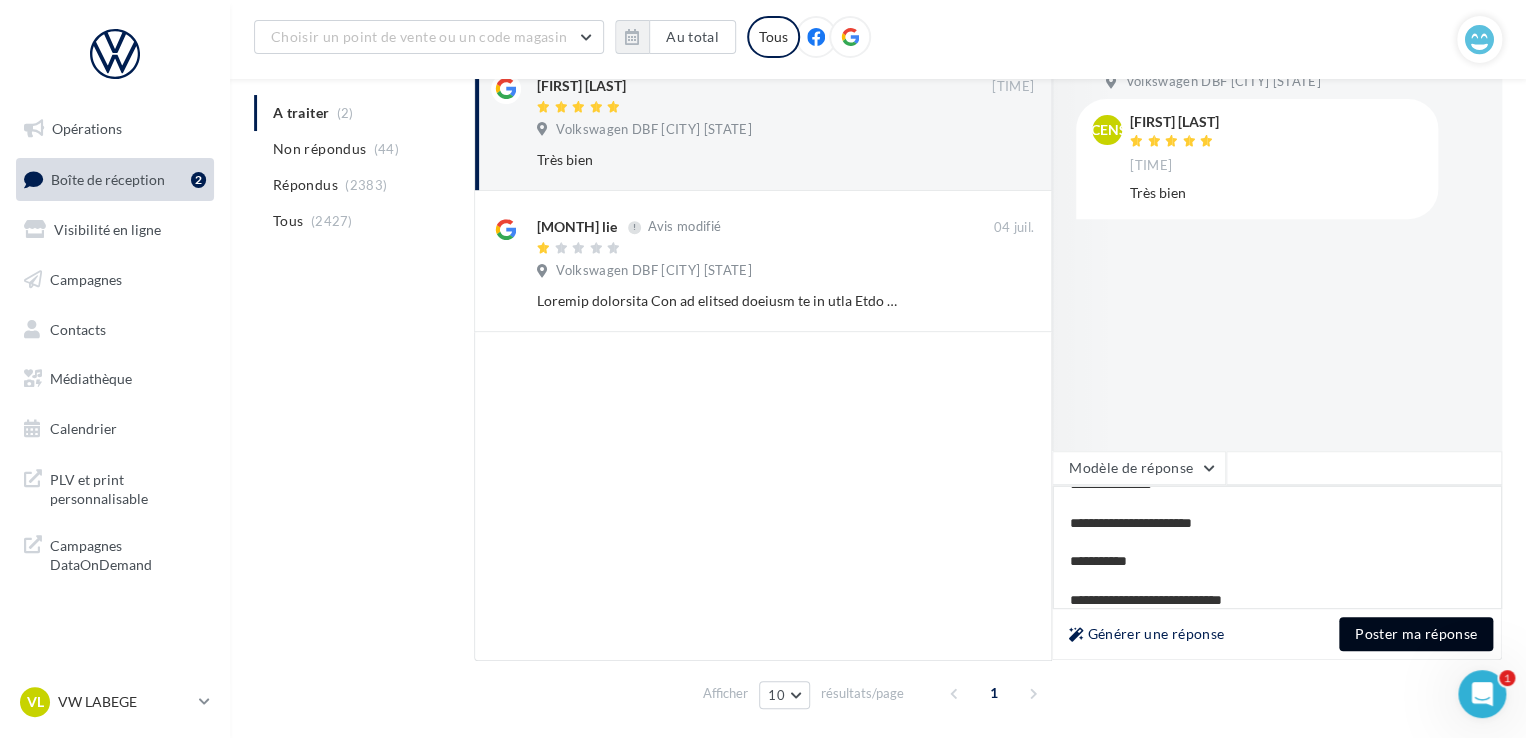 type on "**********" 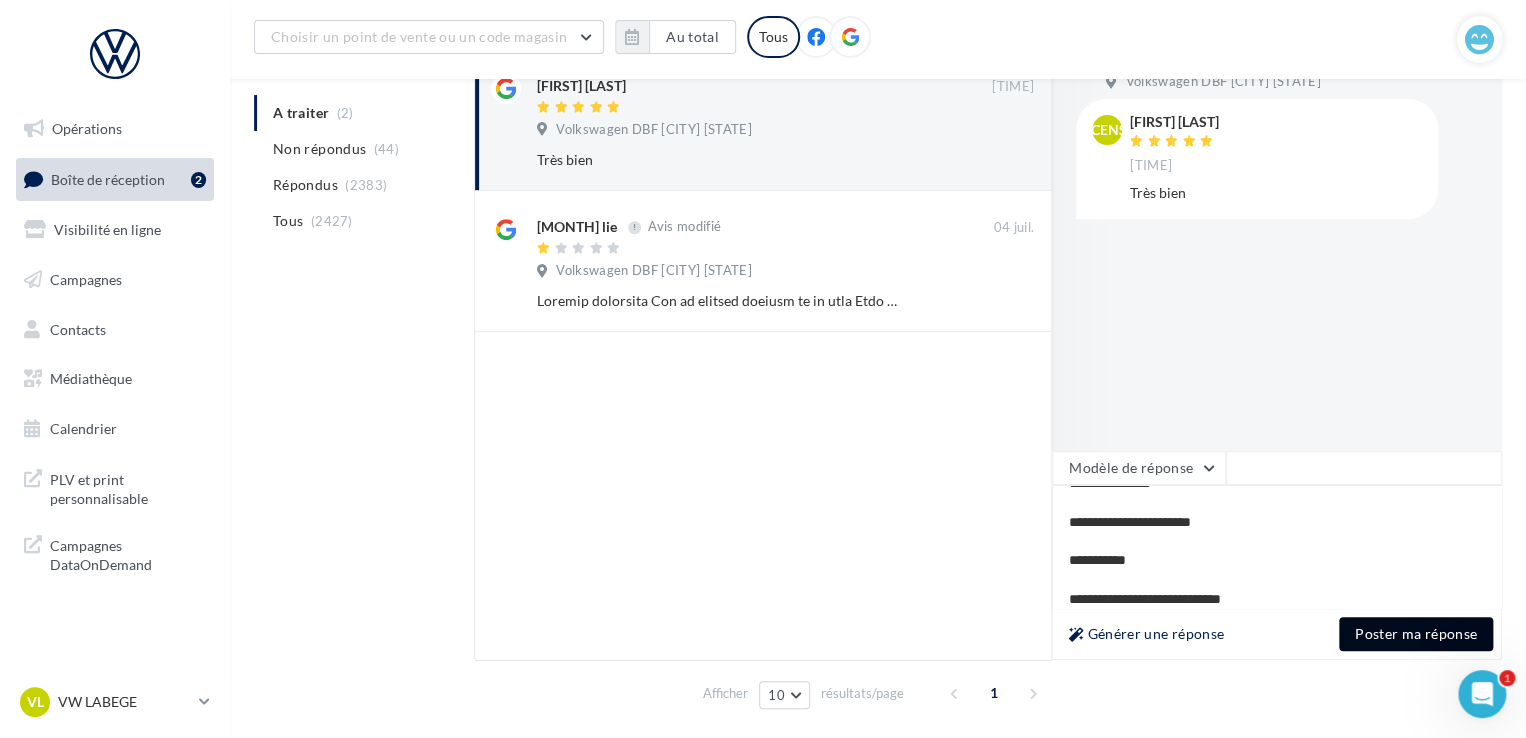 scroll, scrollTop: 20, scrollLeft: 0, axis: vertical 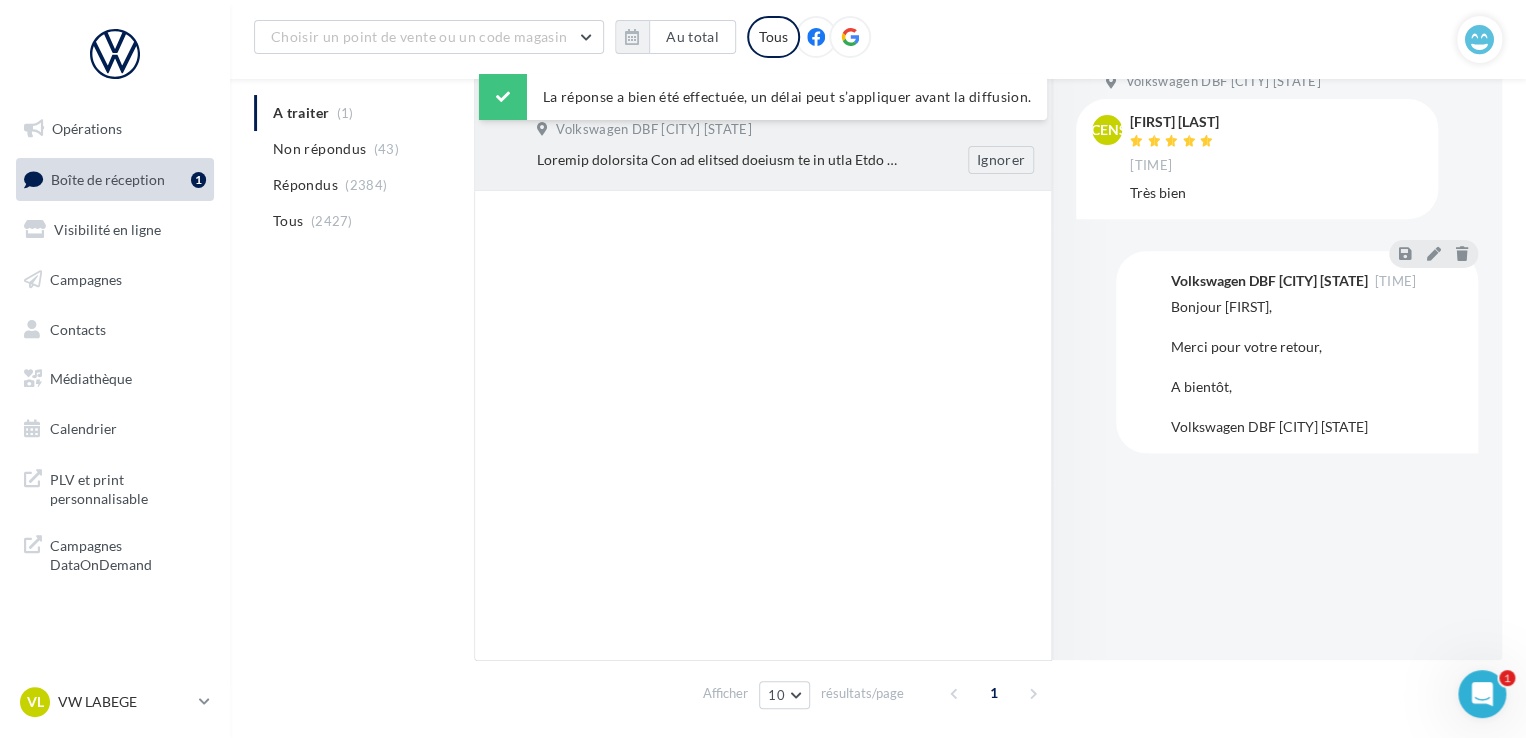 click on "Ignorer" at bounding box center [793, 160] 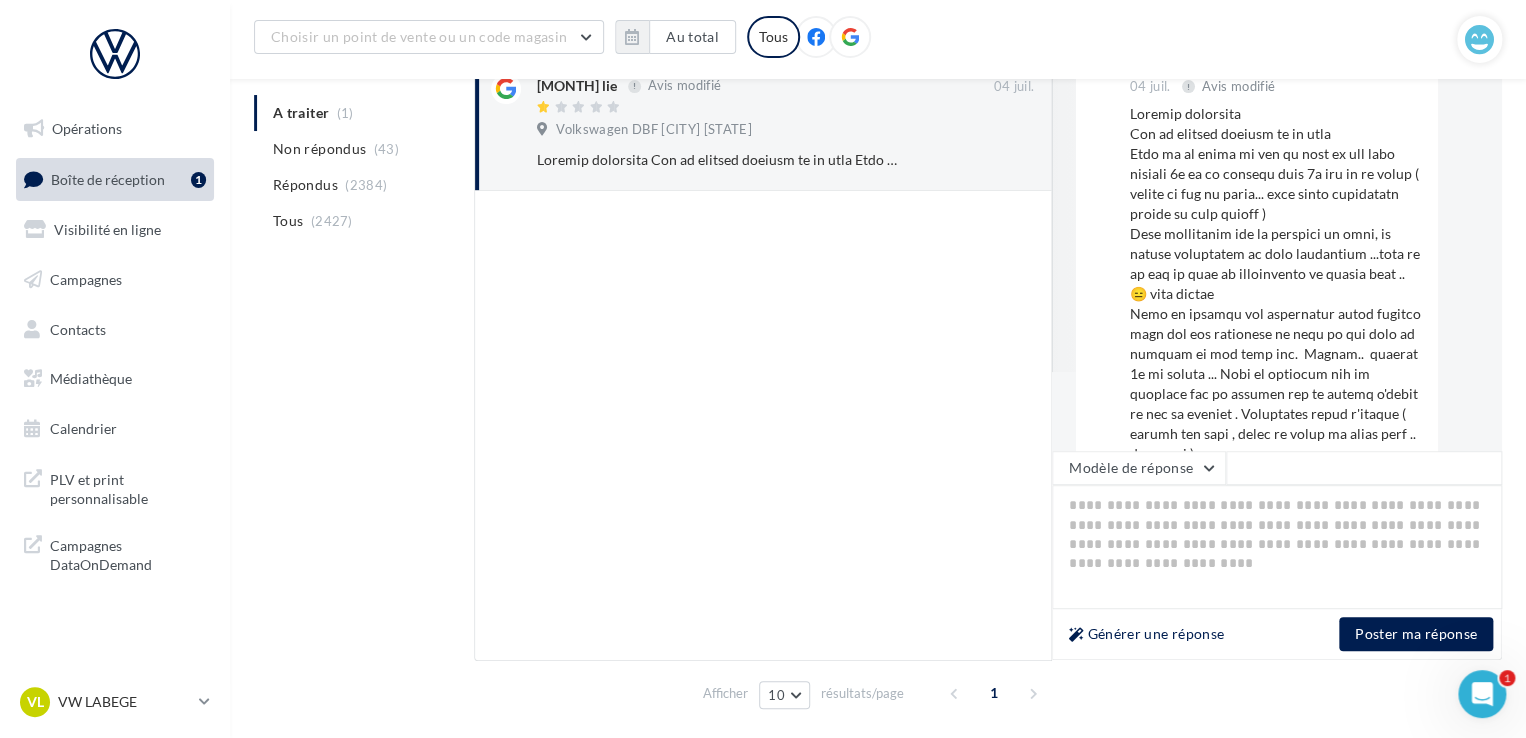 scroll, scrollTop: 0, scrollLeft: 0, axis: both 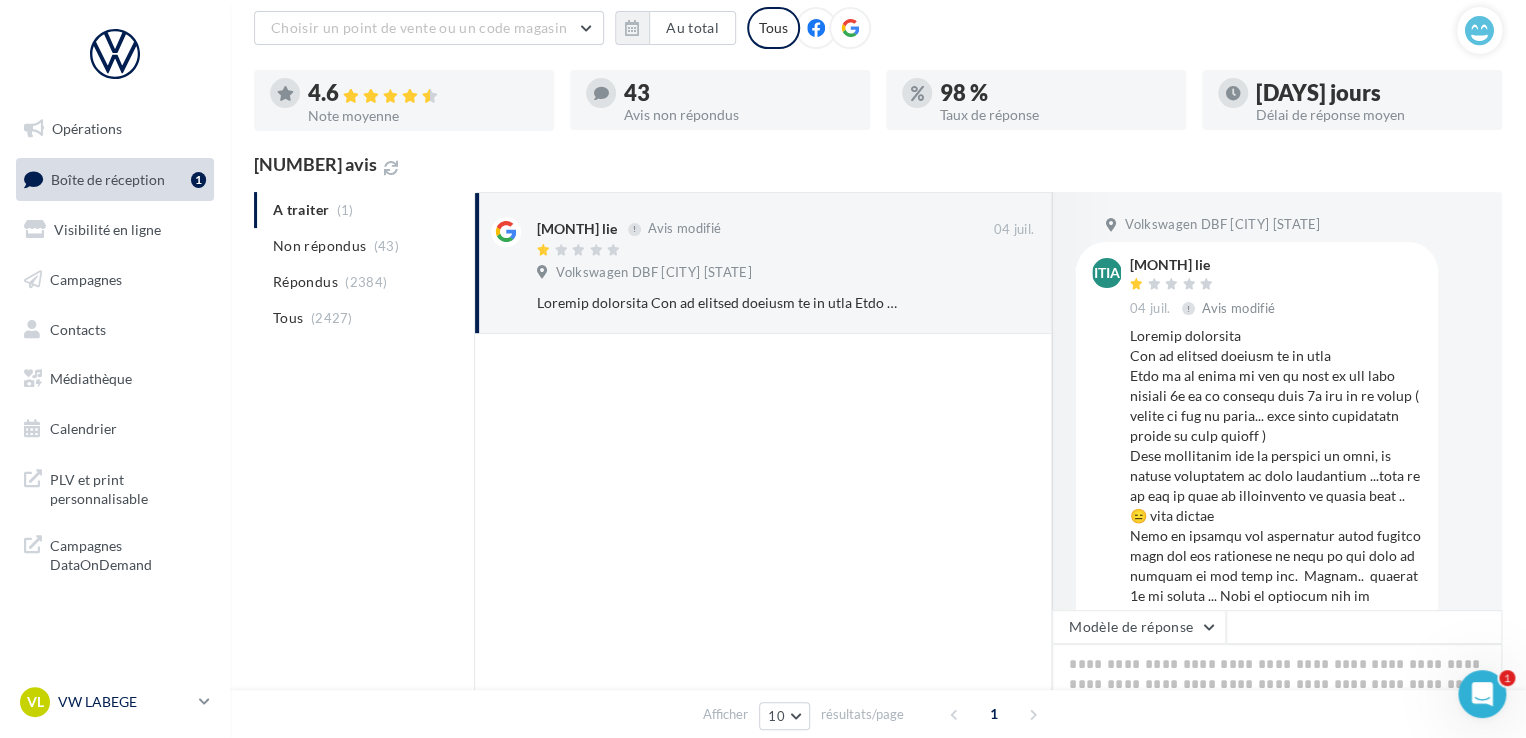 click on "VW LABEGE" at bounding box center [124, 702] 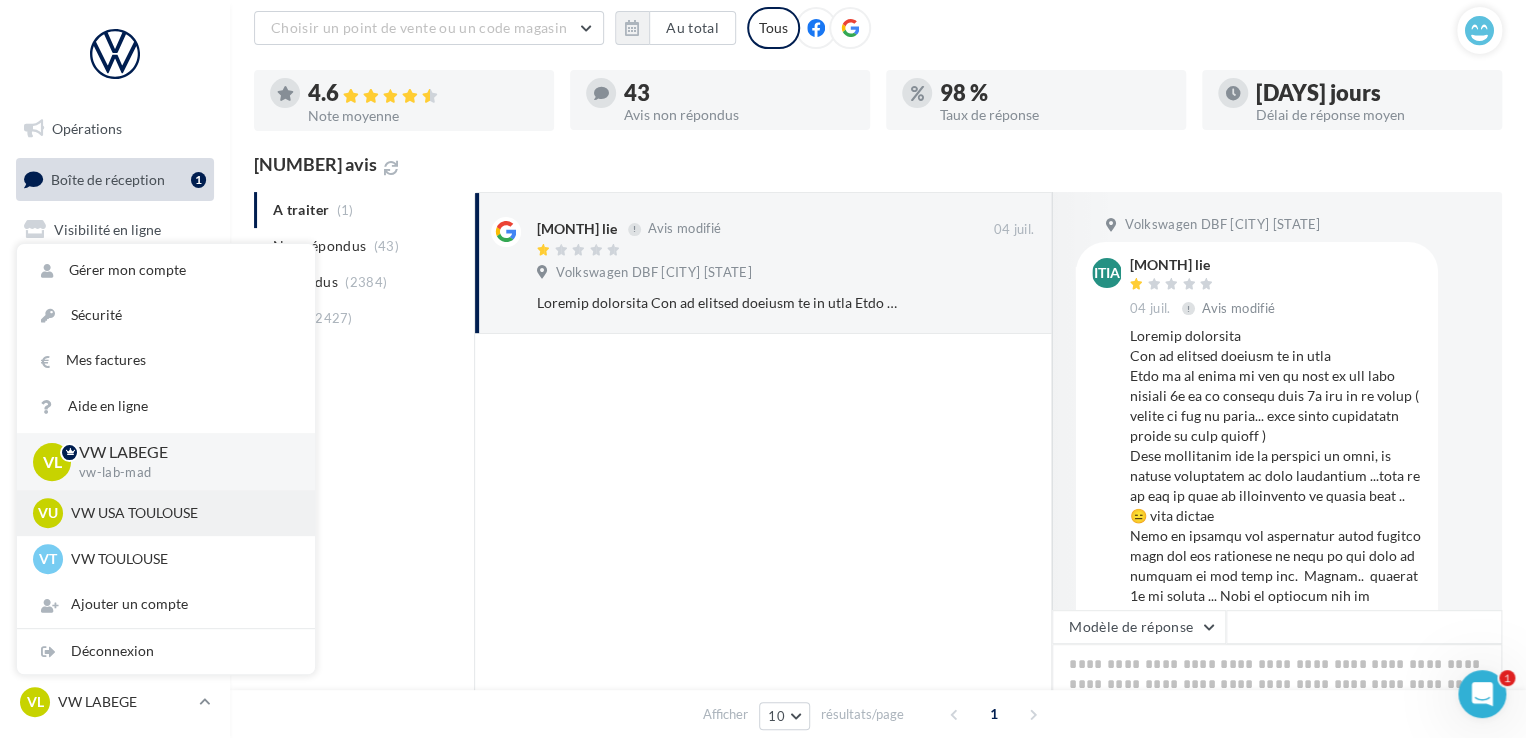 click on "VW USA TOULOUSE" at bounding box center (181, 513) 